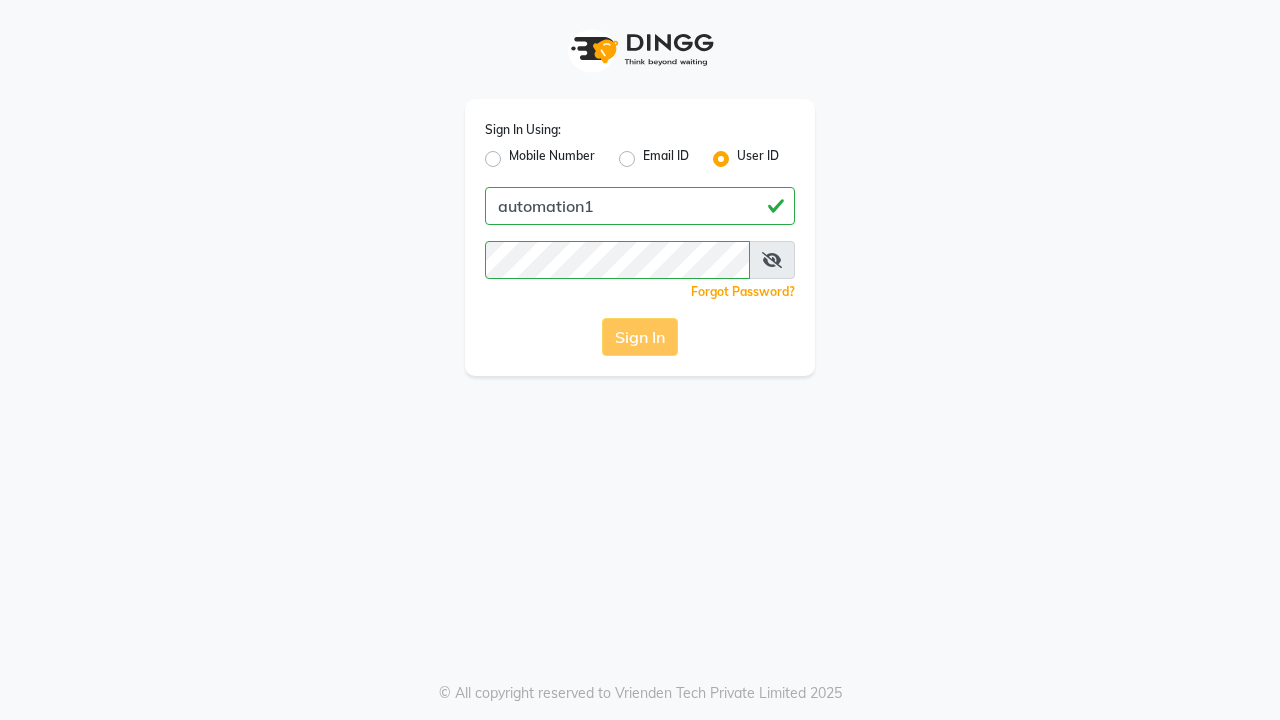 scroll, scrollTop: 0, scrollLeft: 0, axis: both 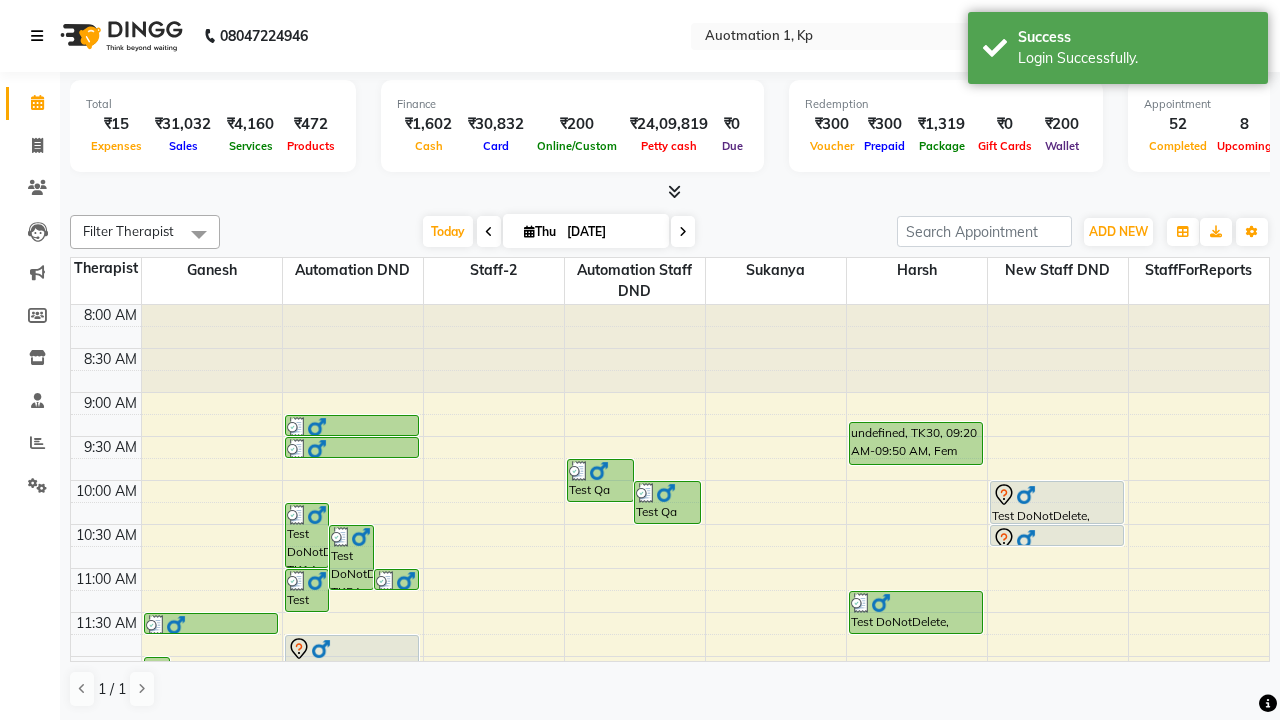 click at bounding box center (37, 36) 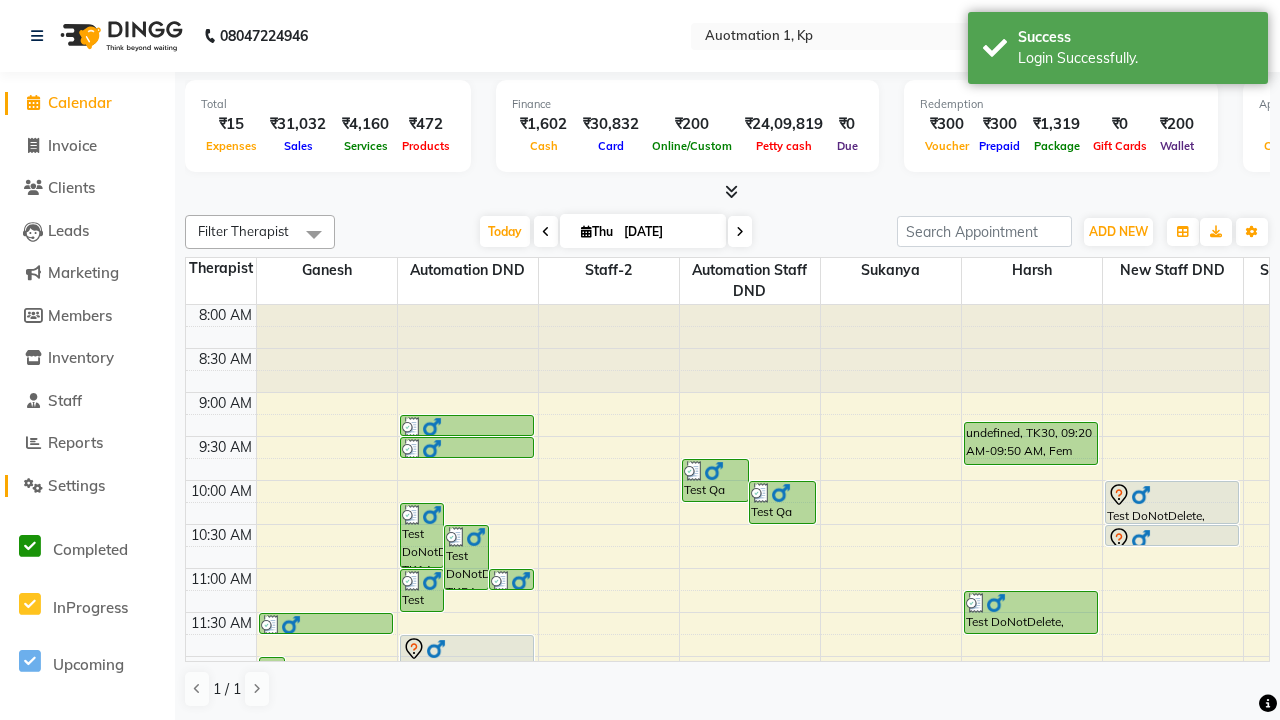 click on "Settings" 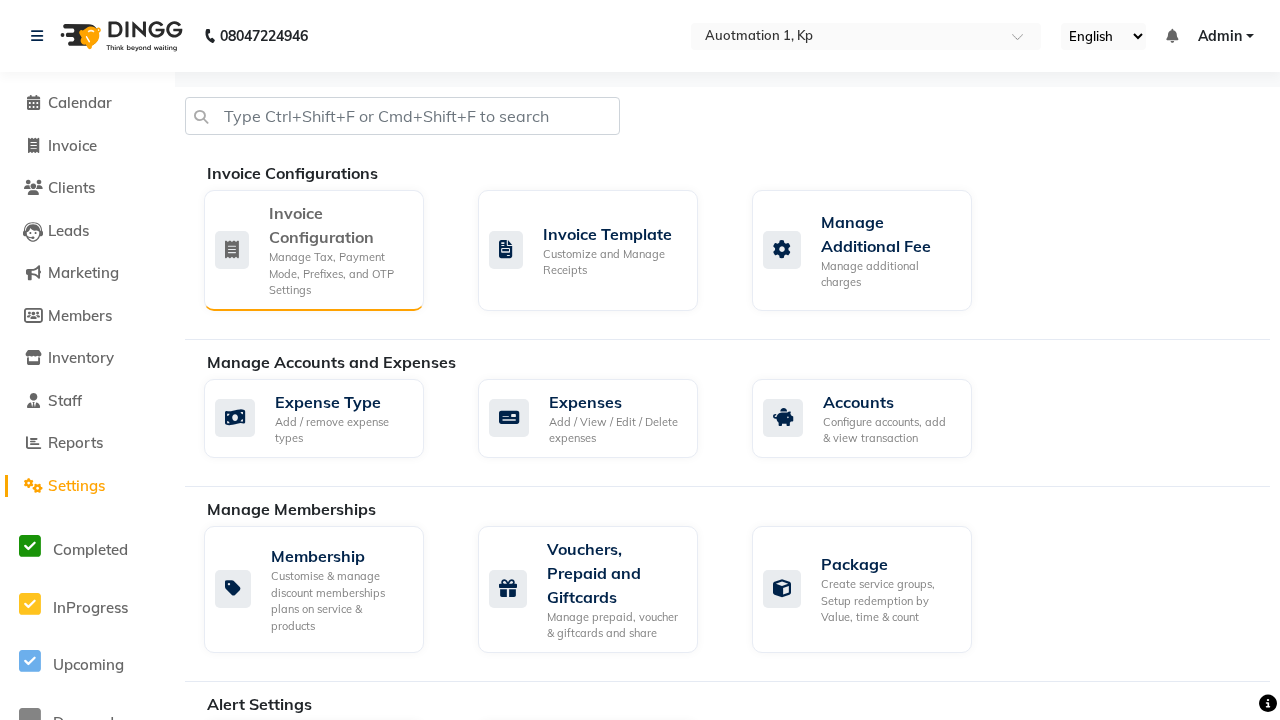 click on "Manage Tax, Payment Mode, Prefixes, and OTP Settings" 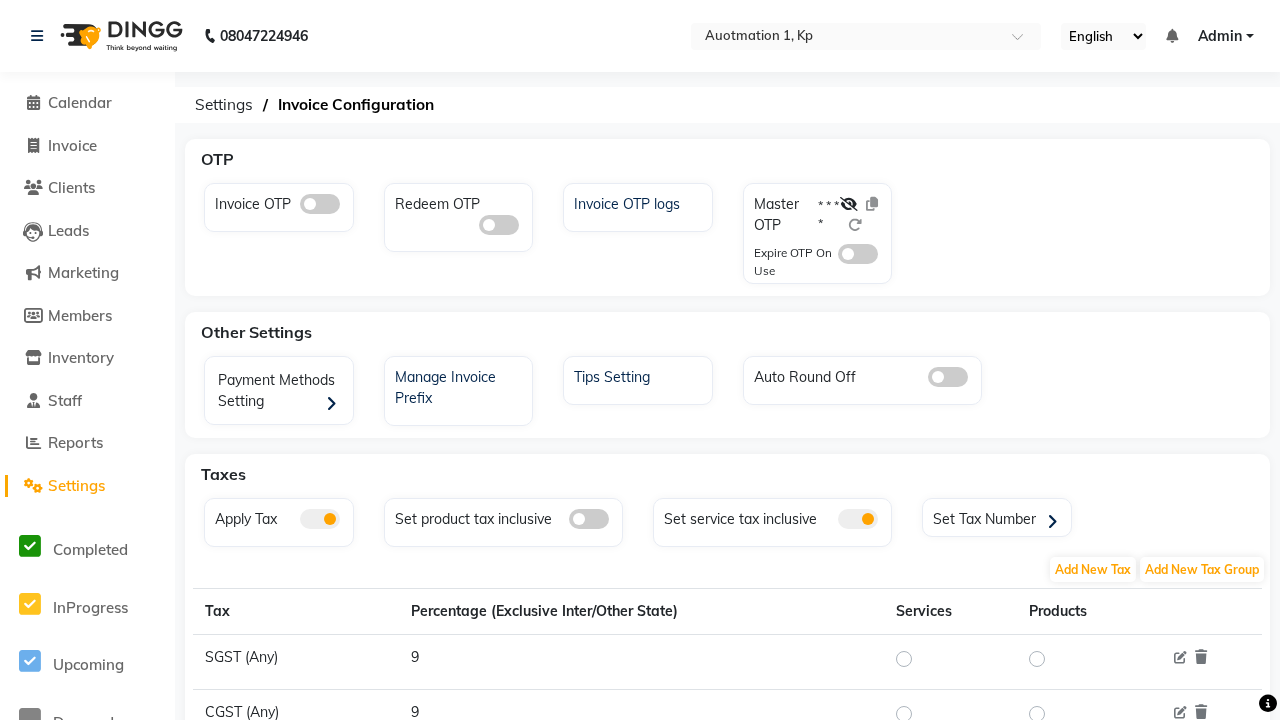 click 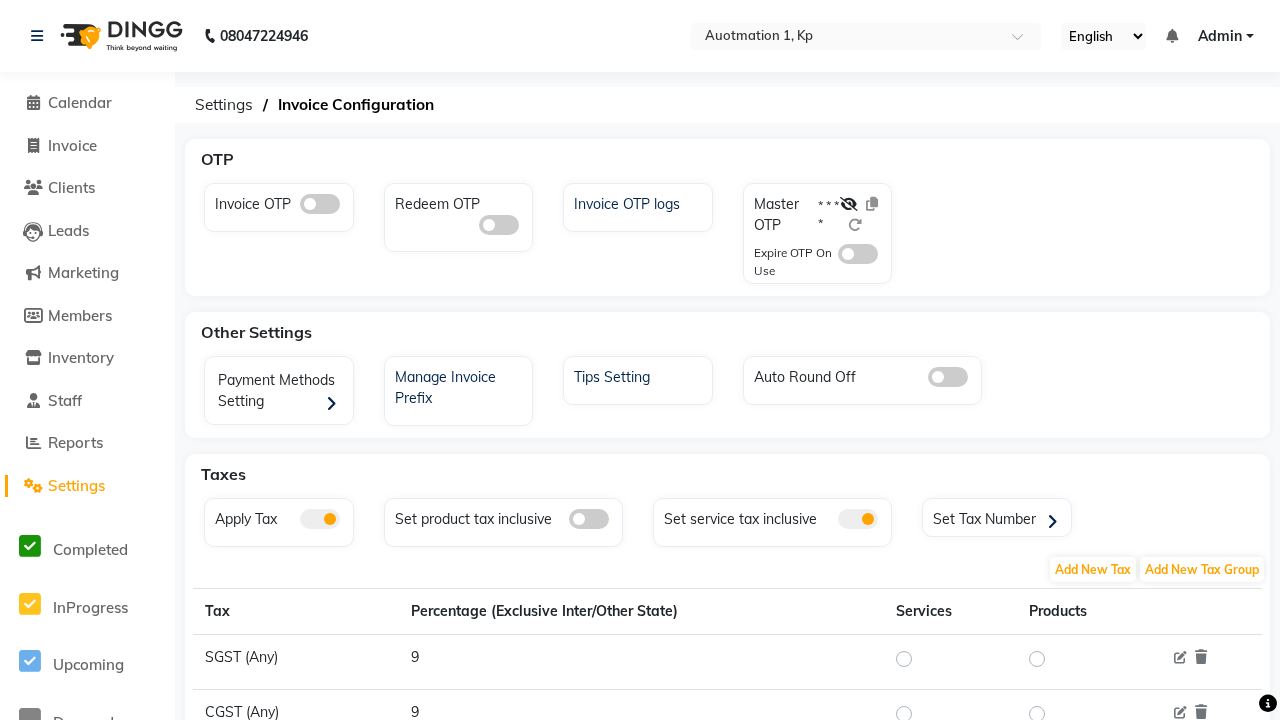 click 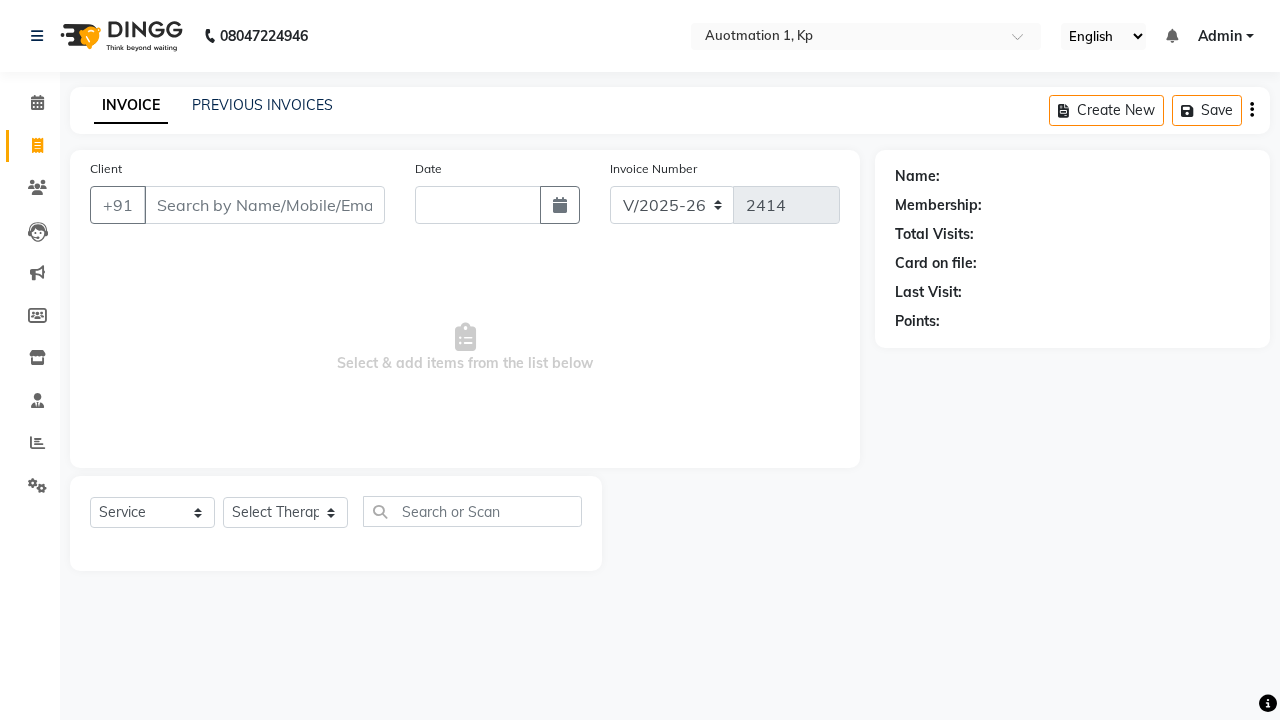 select on "150" 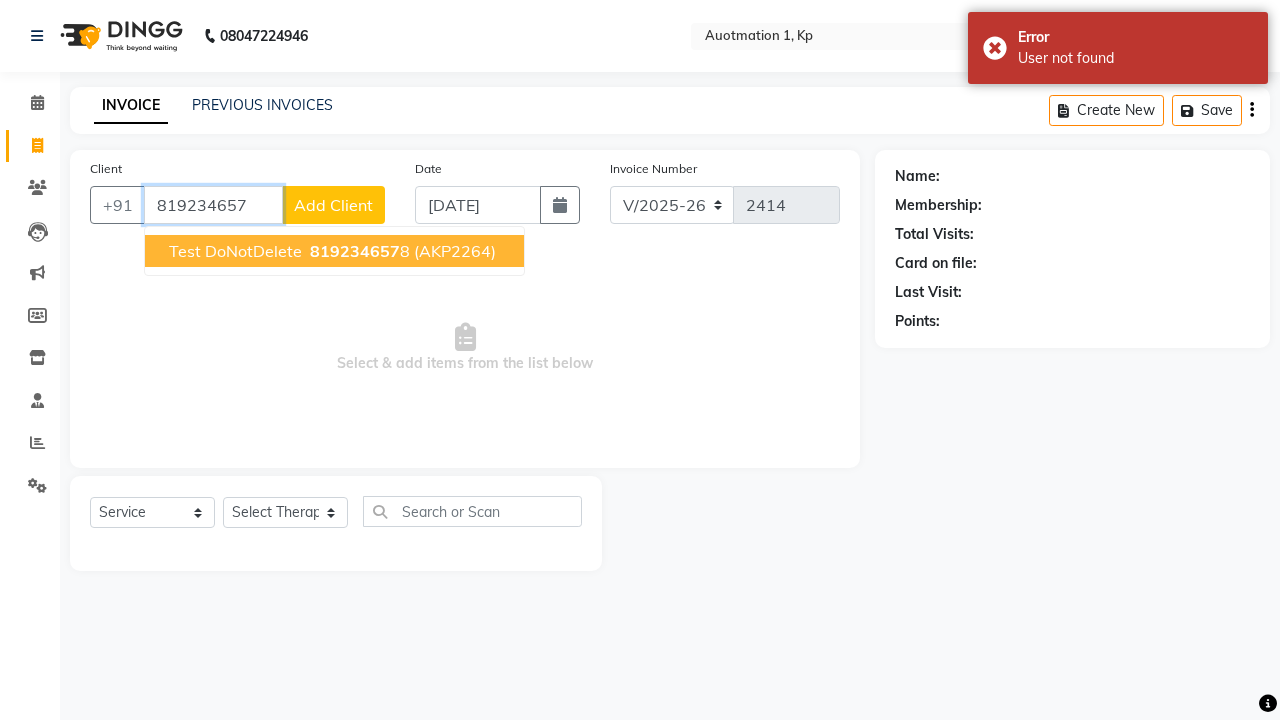 click on "819234657" at bounding box center [355, 251] 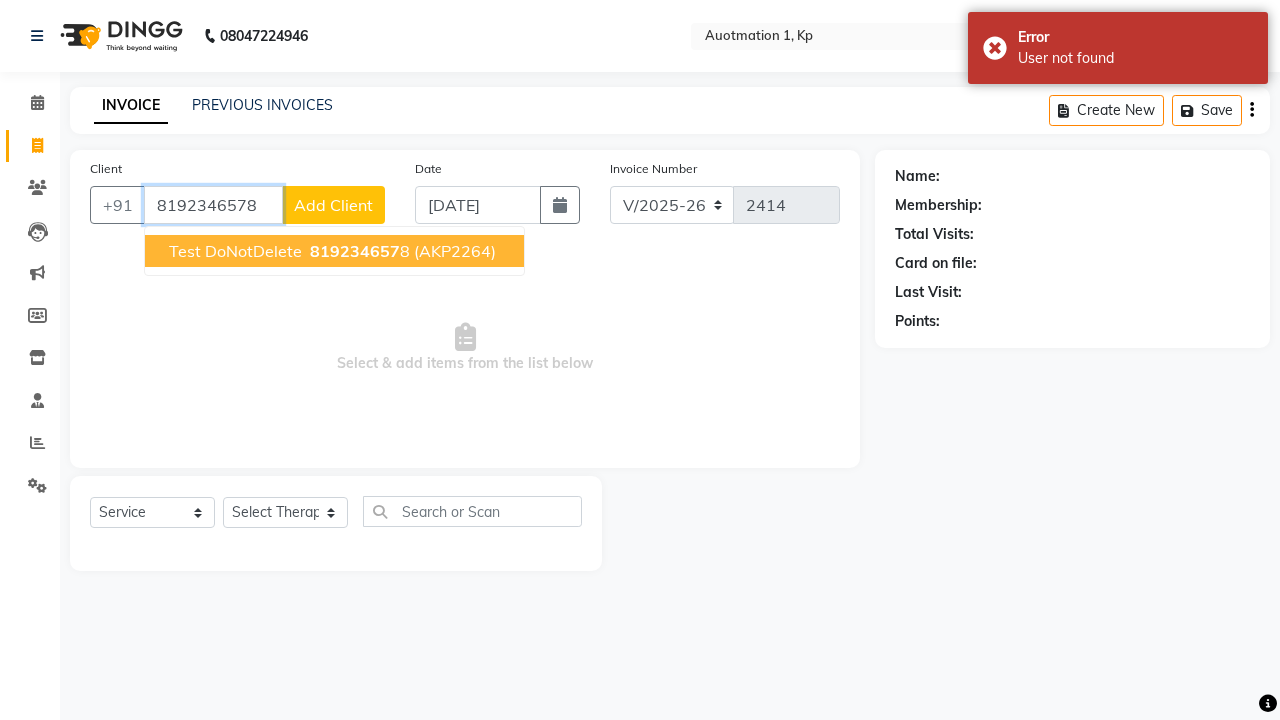 type on "8192346578" 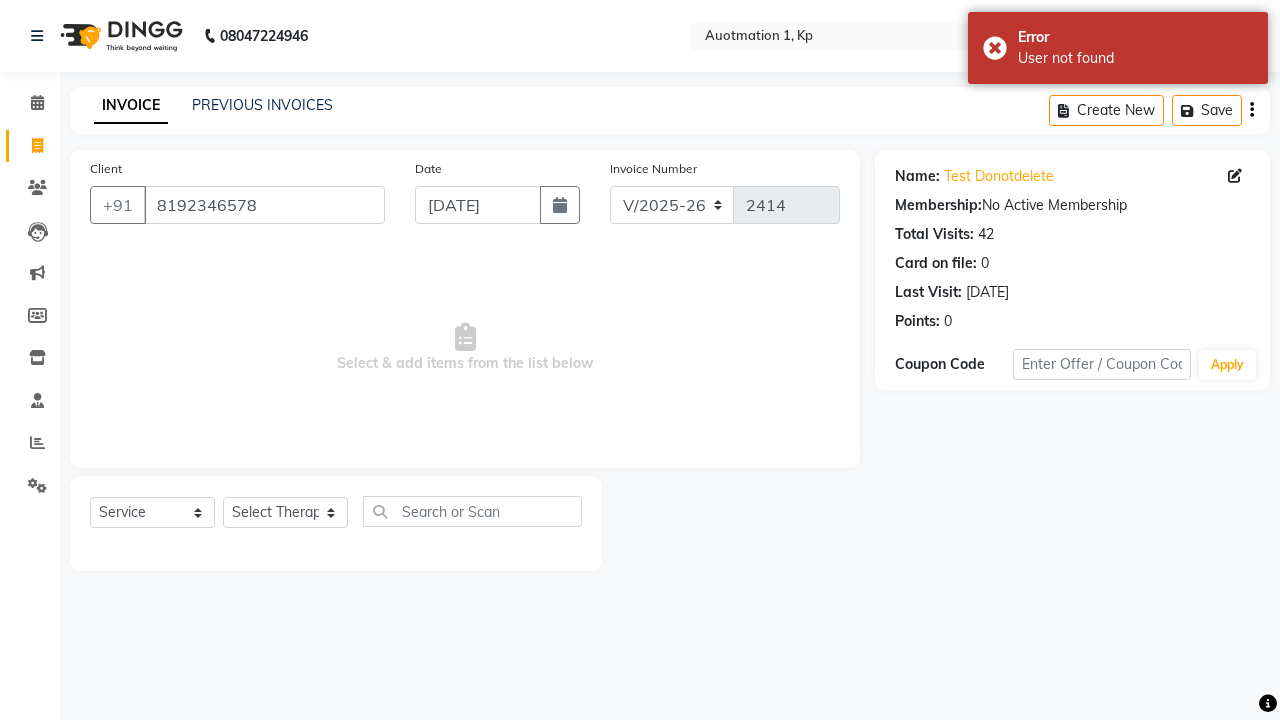 select on "2102" 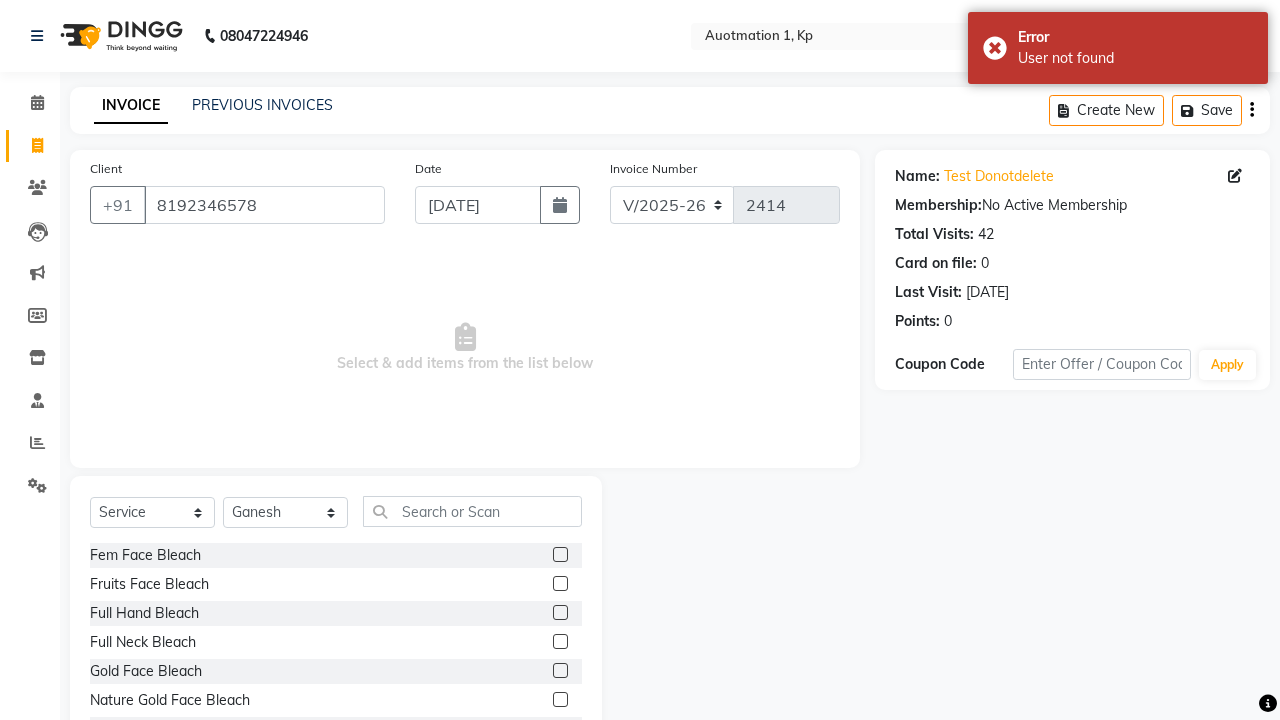 click 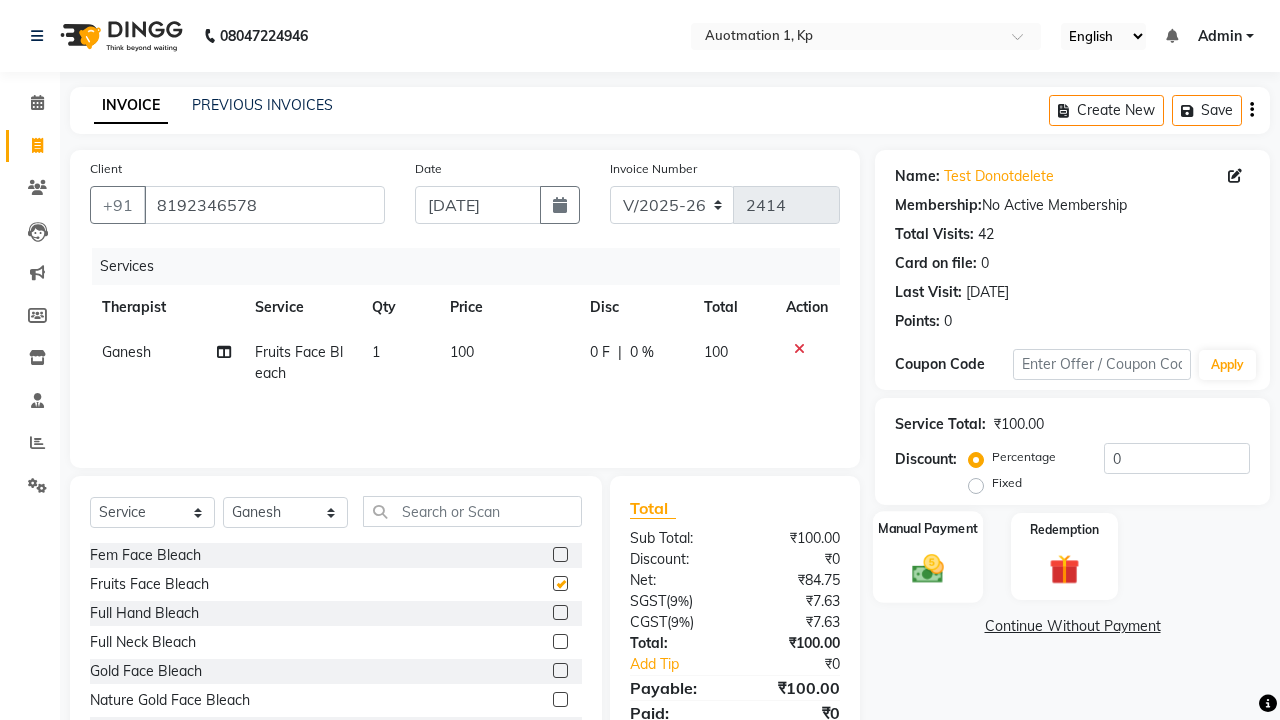 click 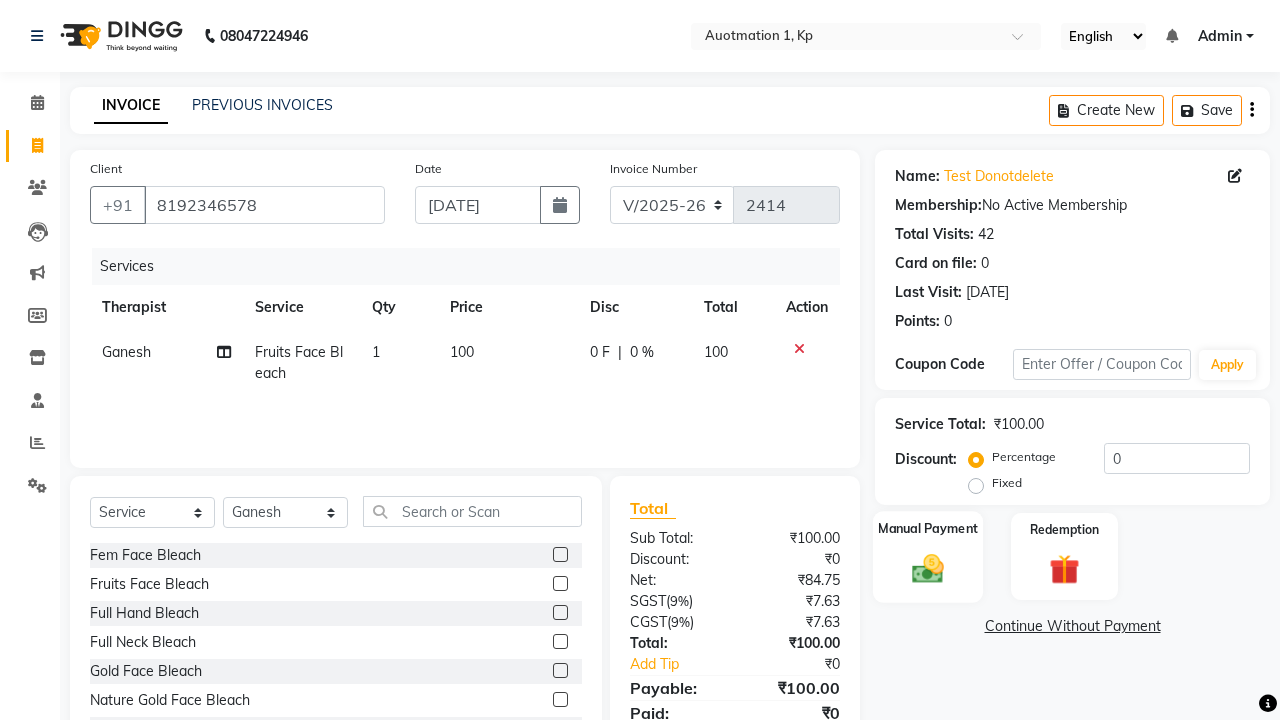checkbox on "false" 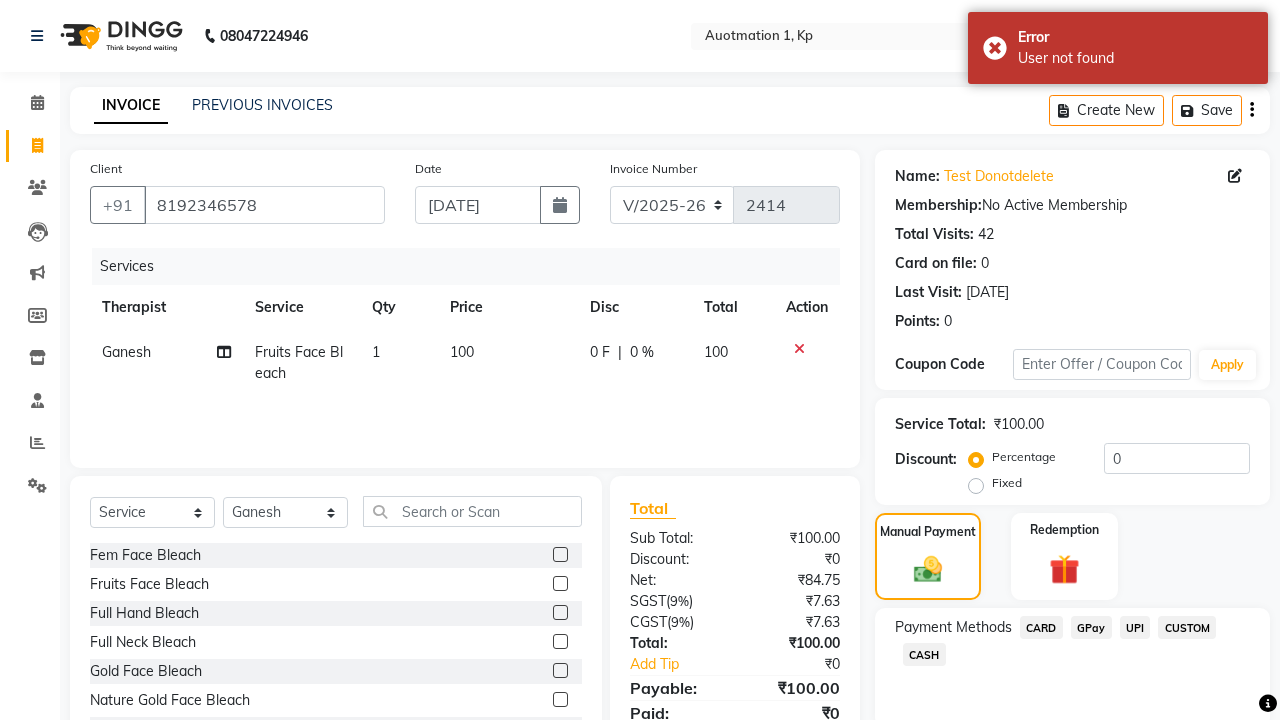 click on "CARD" 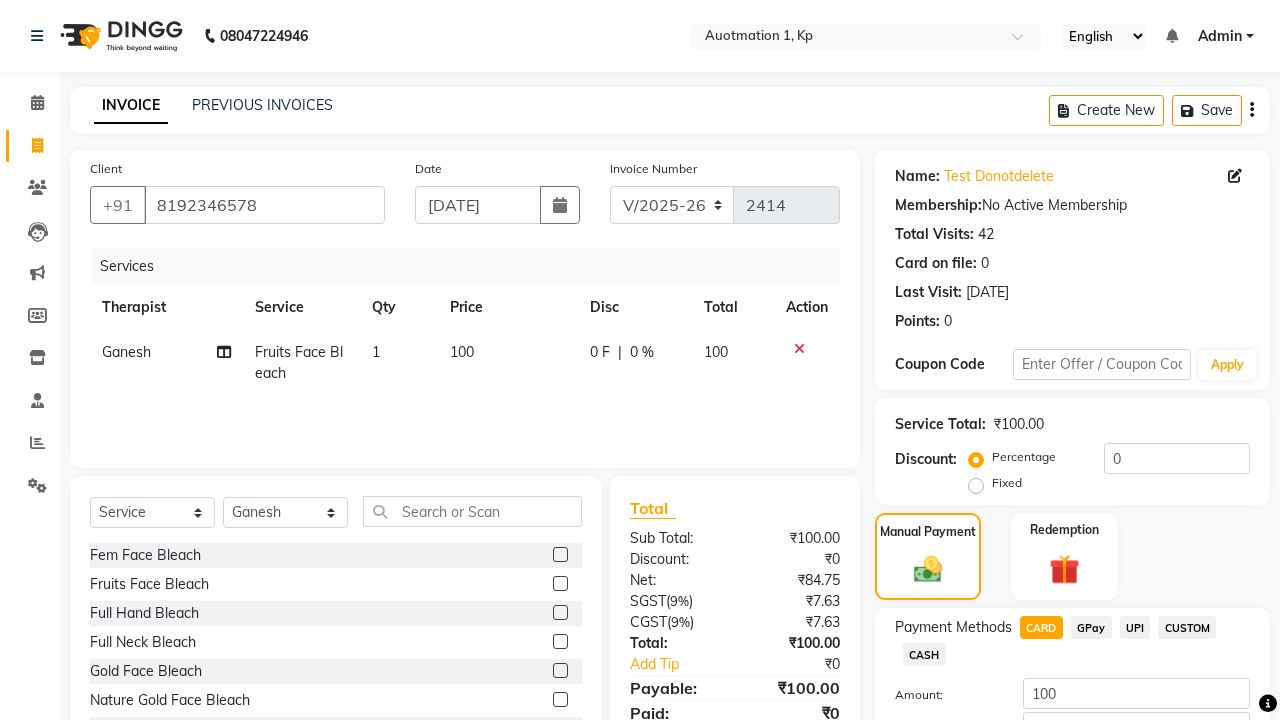 scroll, scrollTop: 135, scrollLeft: 0, axis: vertical 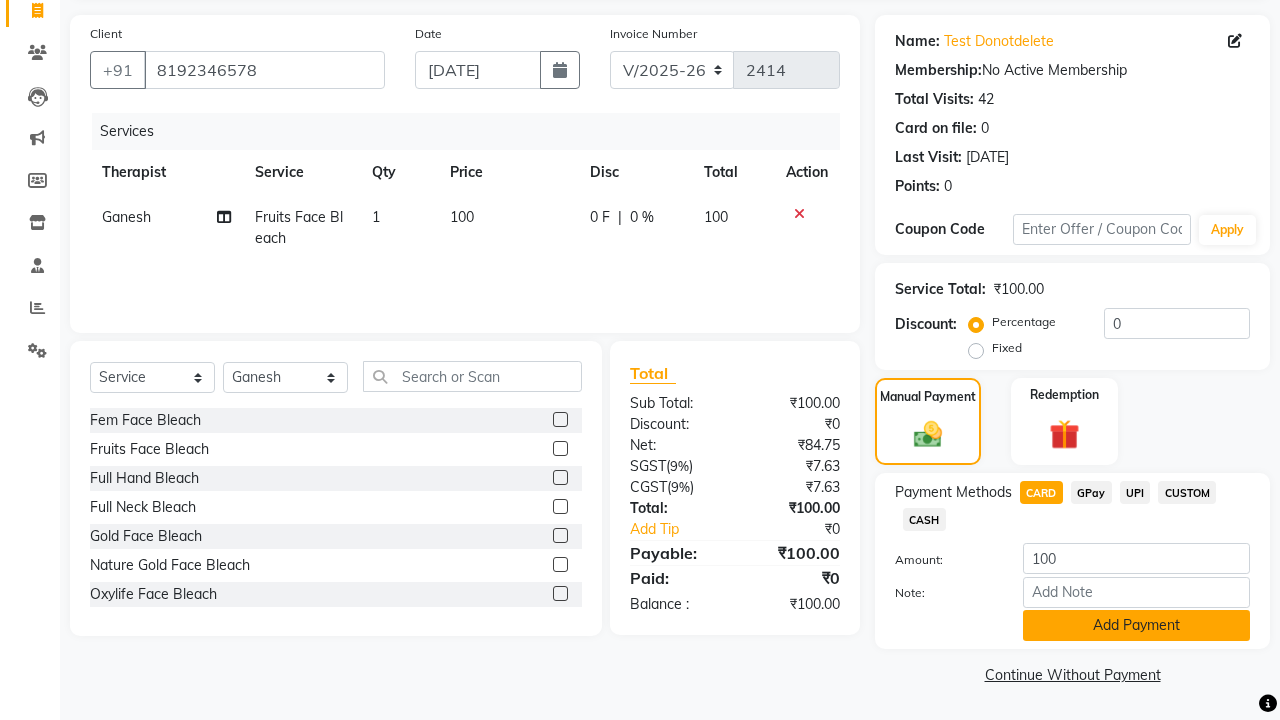 click on "Add Payment" 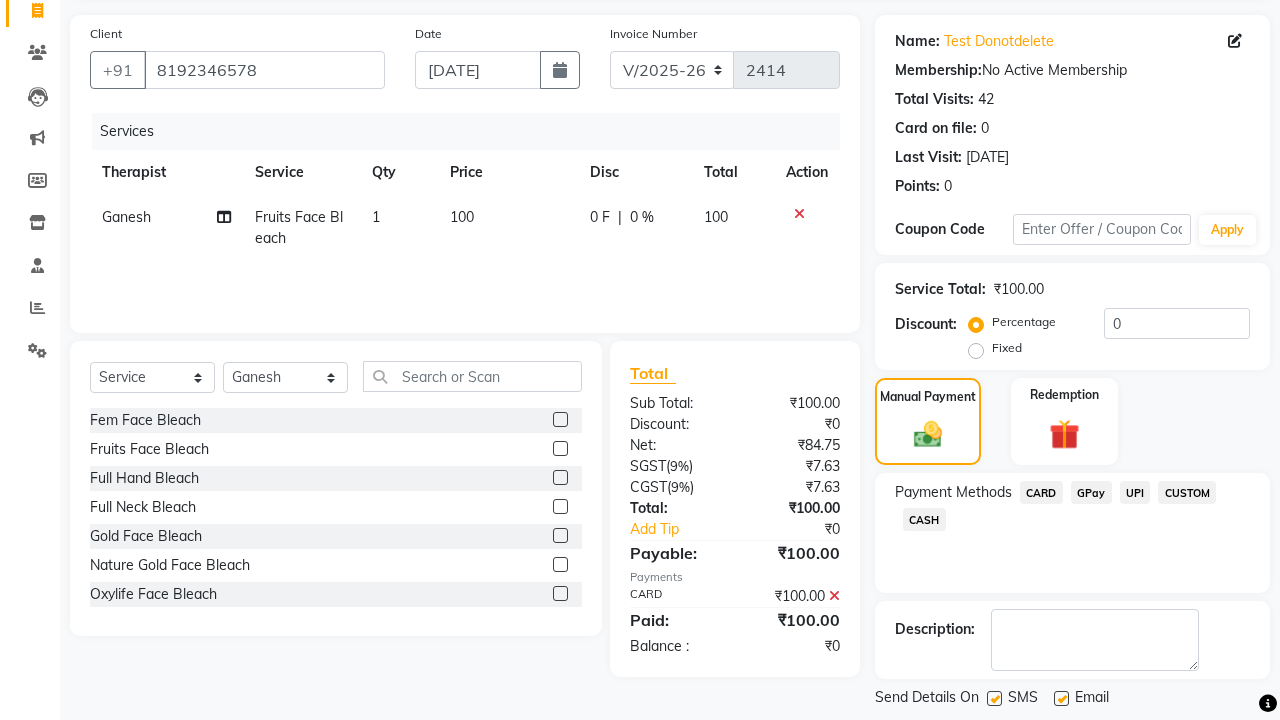 click on "Generate OTP" 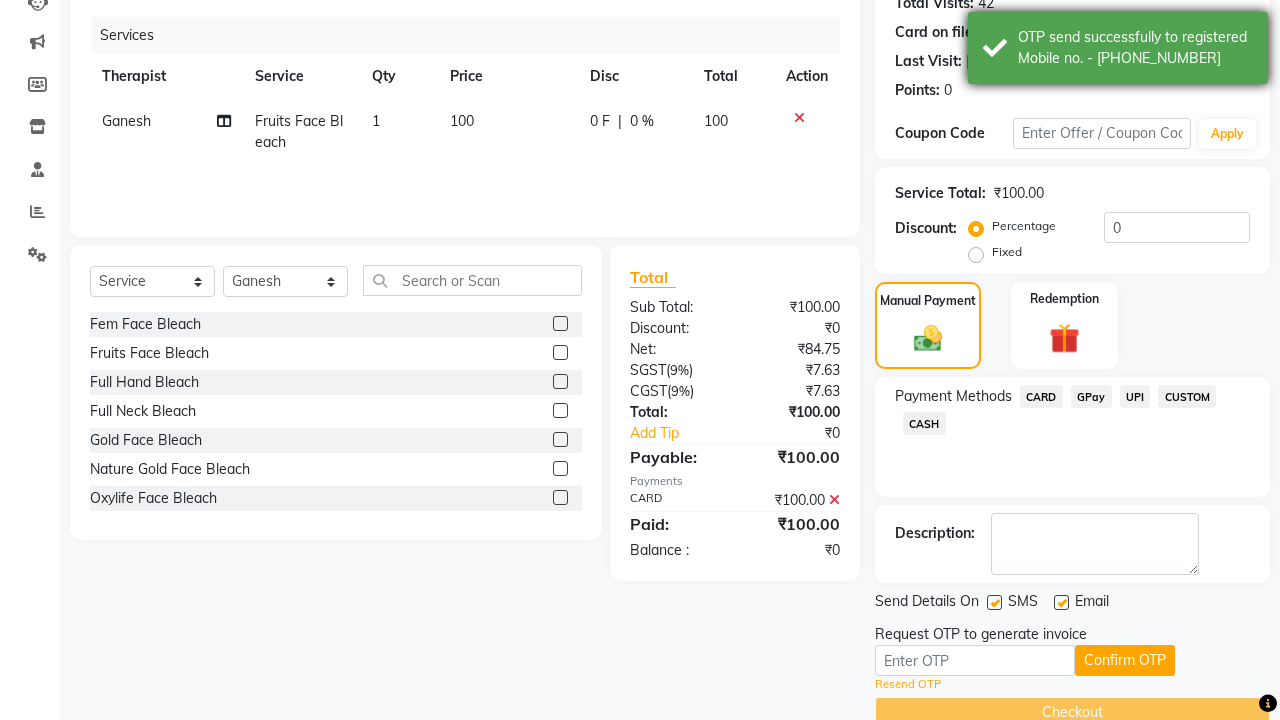 click on "OTP send successfully to registered  Mobile no. - [PHONE_NUMBER]" at bounding box center (1135, 48) 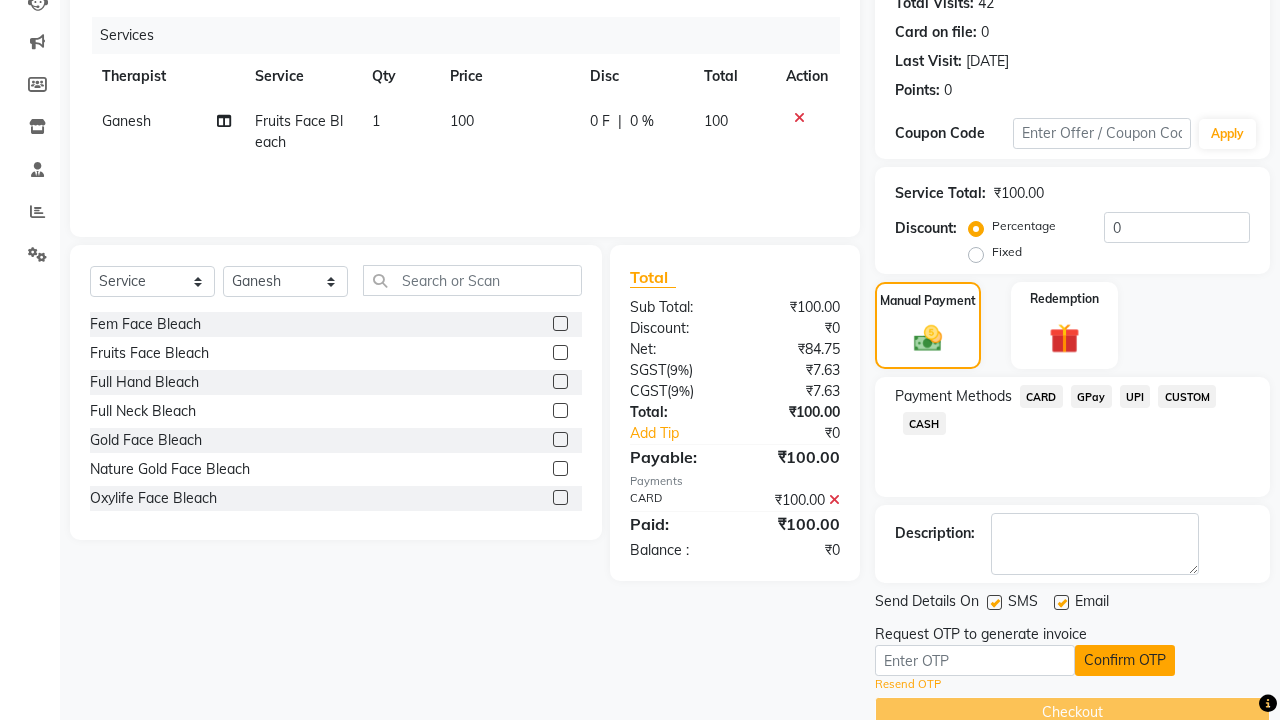click on "Confirm OTP" 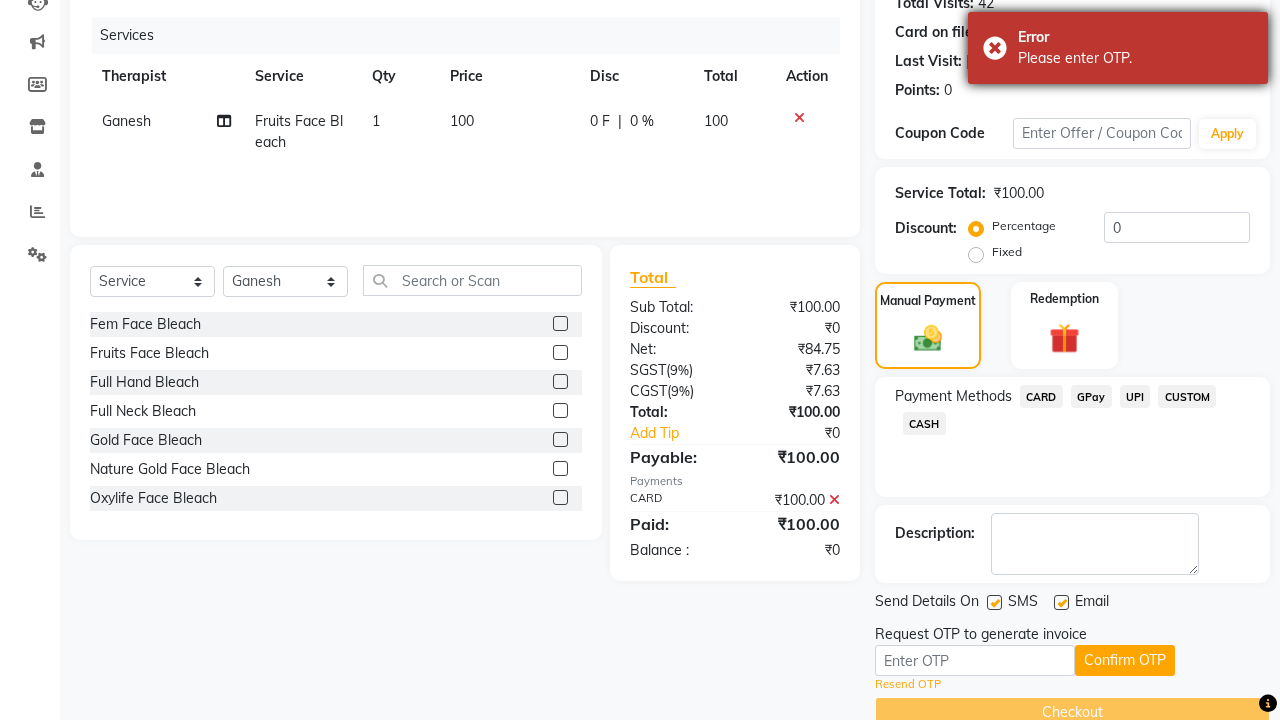 click on "Please enter OTP." at bounding box center [1135, 58] 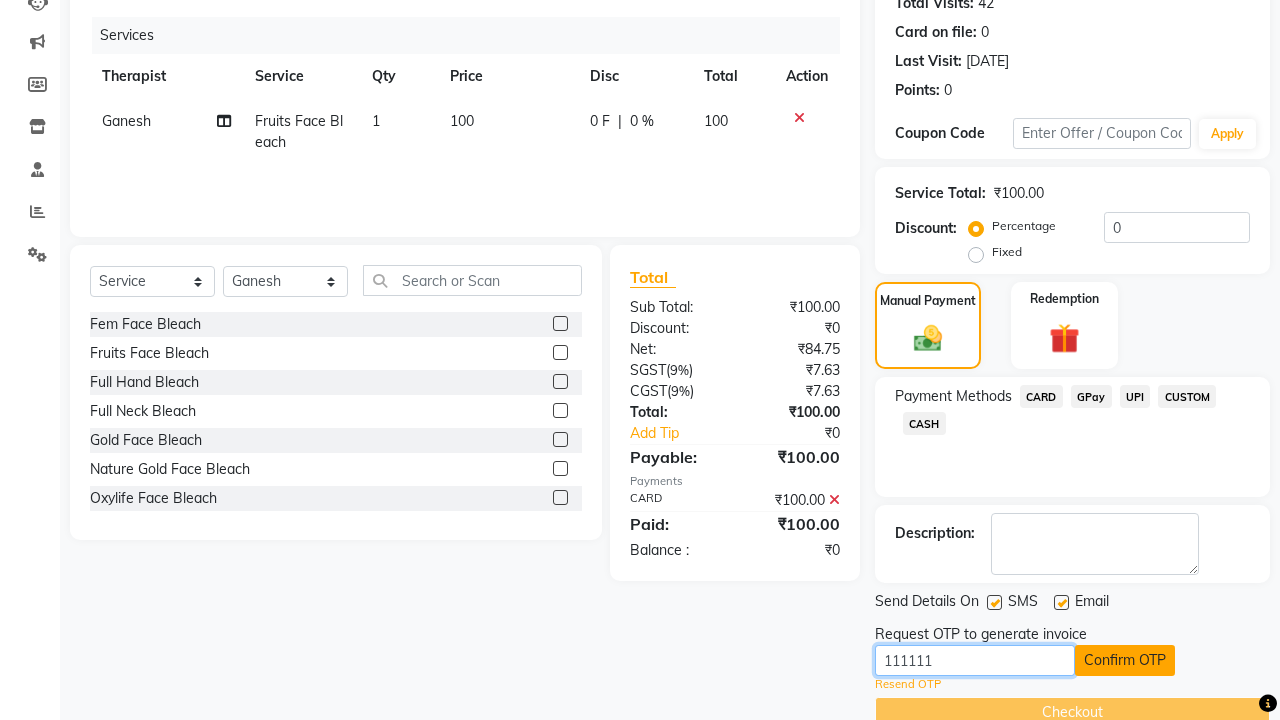 type on "111111" 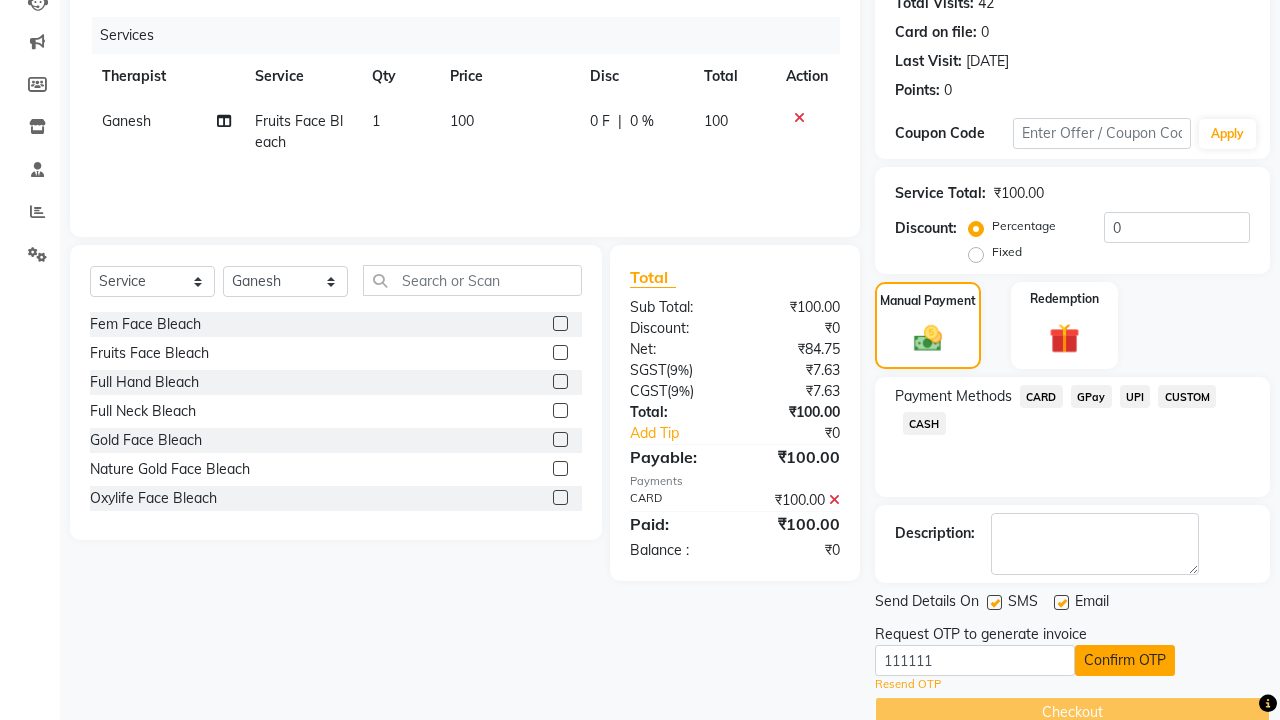 click on "Confirm OTP" 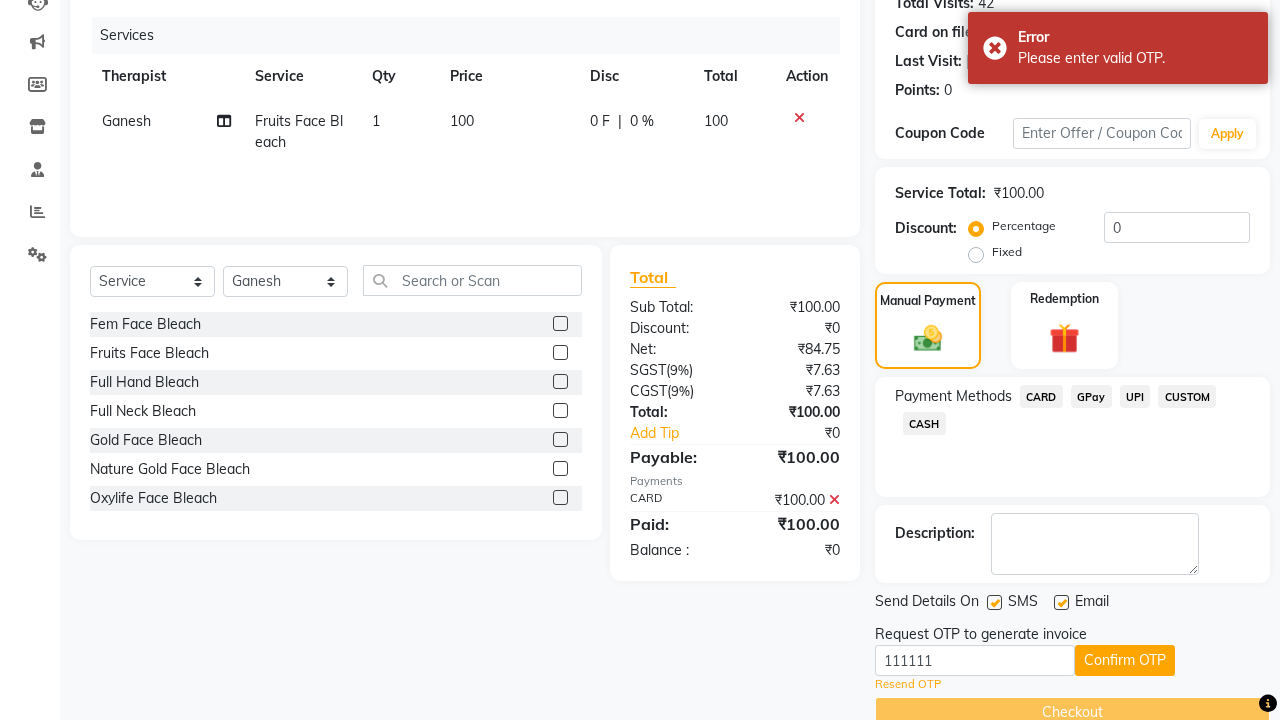 click on "Please enter valid OTP." at bounding box center [1135, 58] 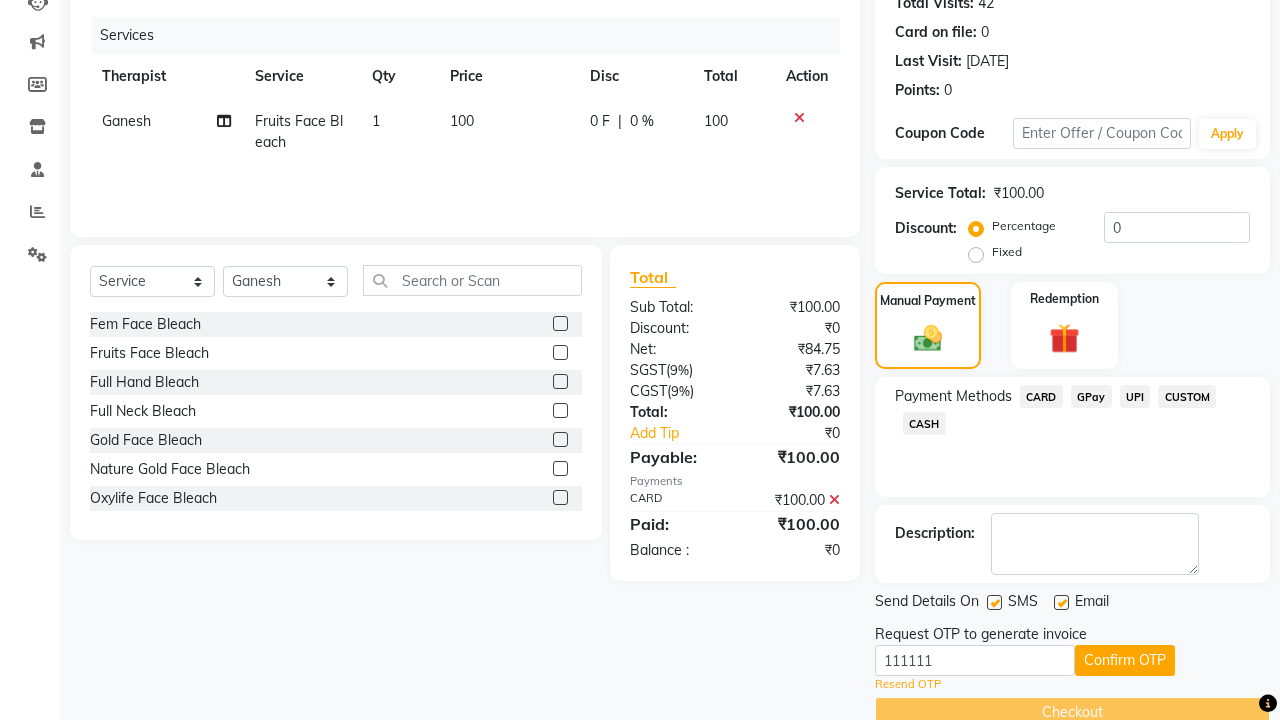 click at bounding box center [37, -195] 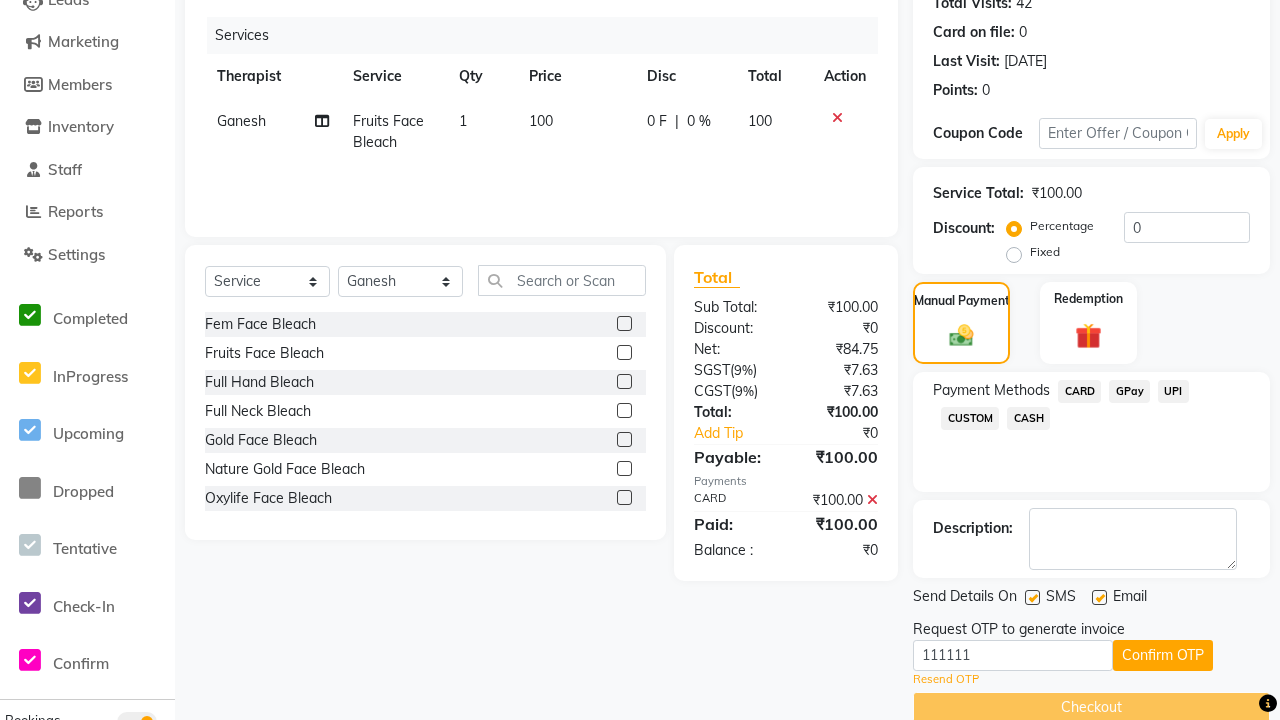 scroll, scrollTop: 0, scrollLeft: 0, axis: both 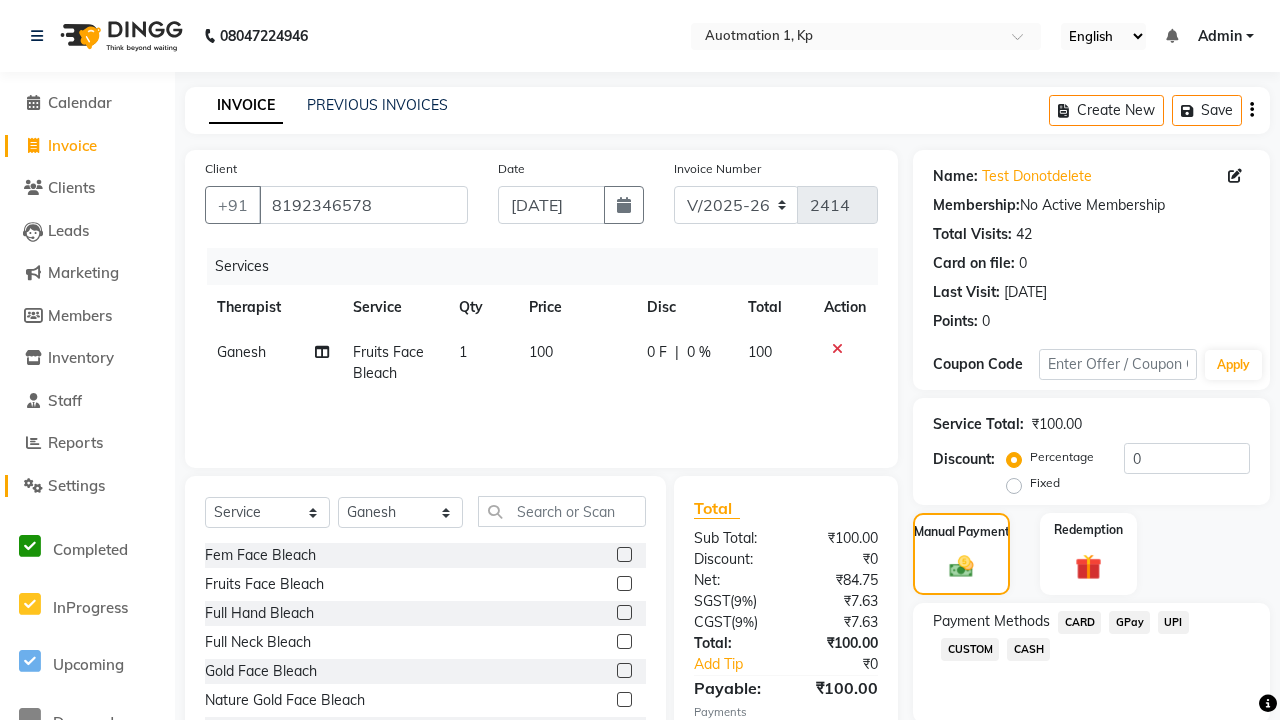 click on "Settings" 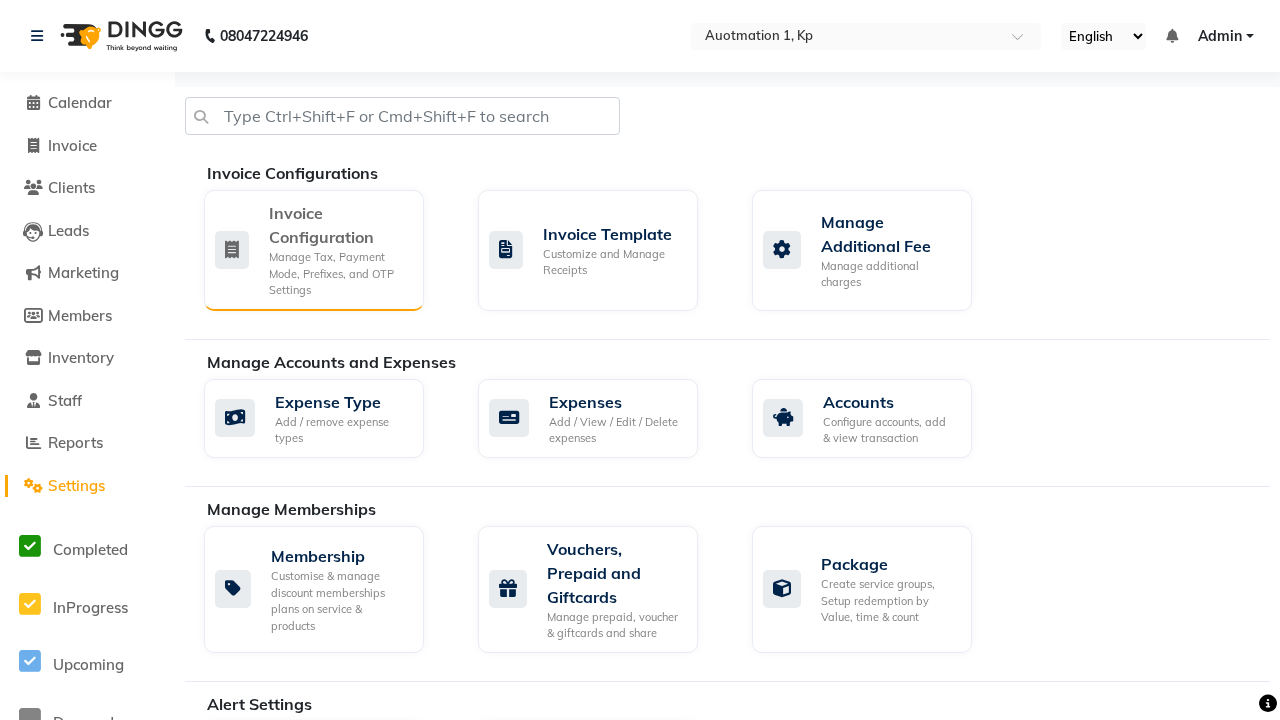 click on "Manage Tax, Payment Mode, Prefixes, and OTP Settings" 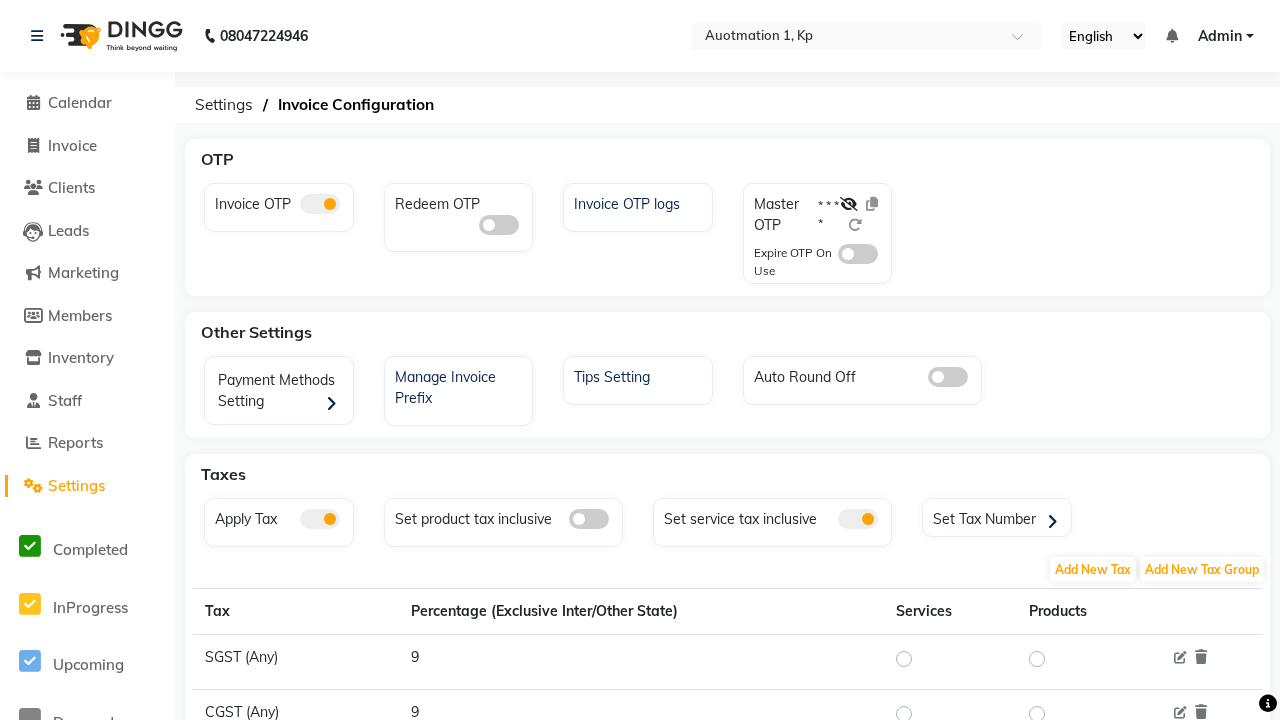 click 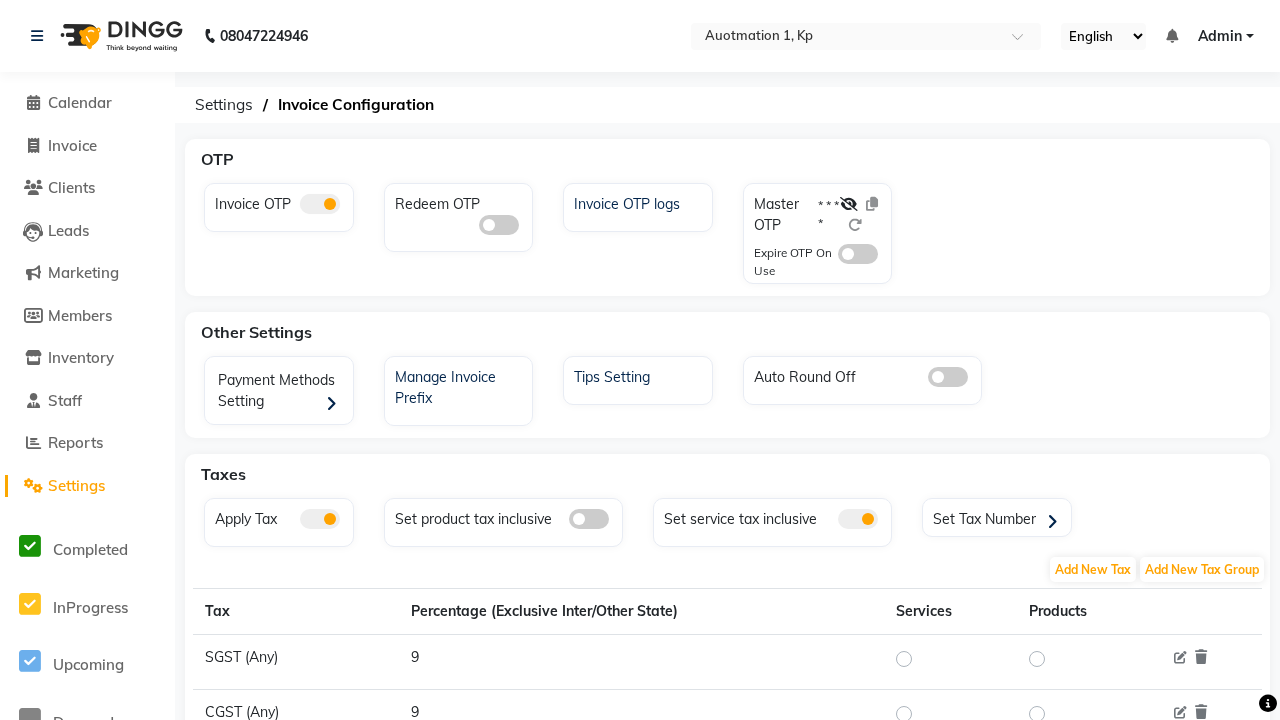 click 